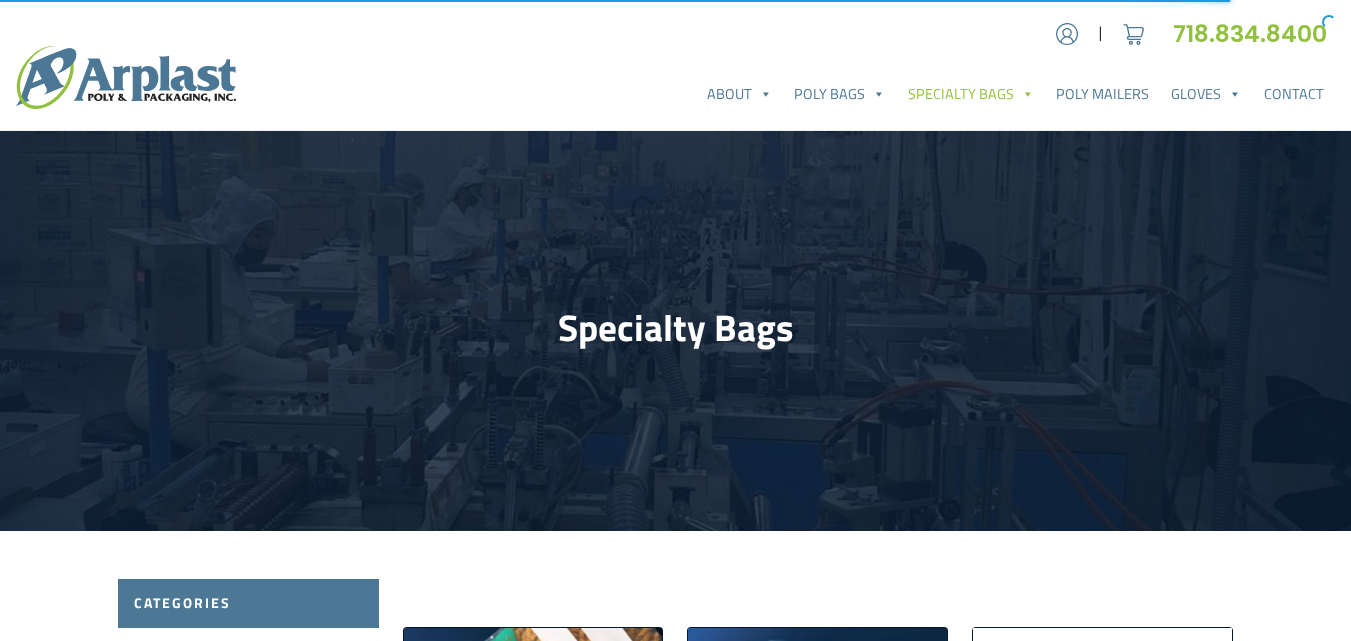 scroll, scrollTop: 0, scrollLeft: 0, axis: both 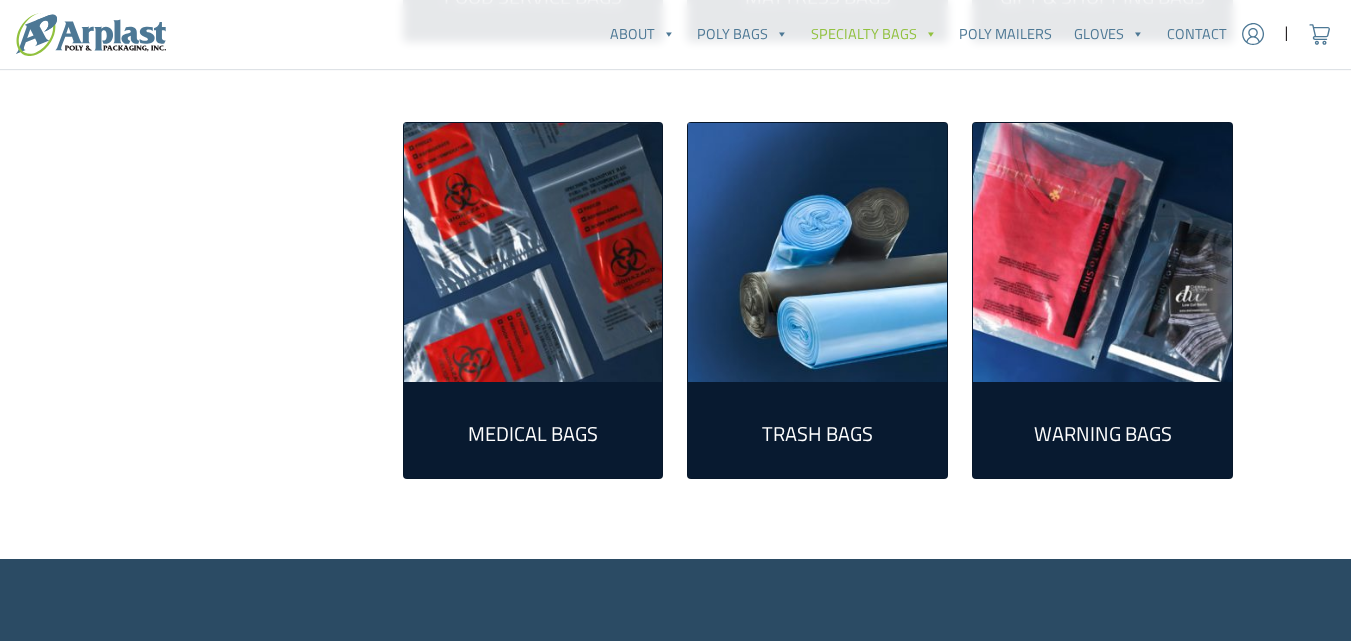drag, startPoint x: 1364, startPoint y: 57, endPoint x: 1365, endPoint y: 344, distance: 287.00174 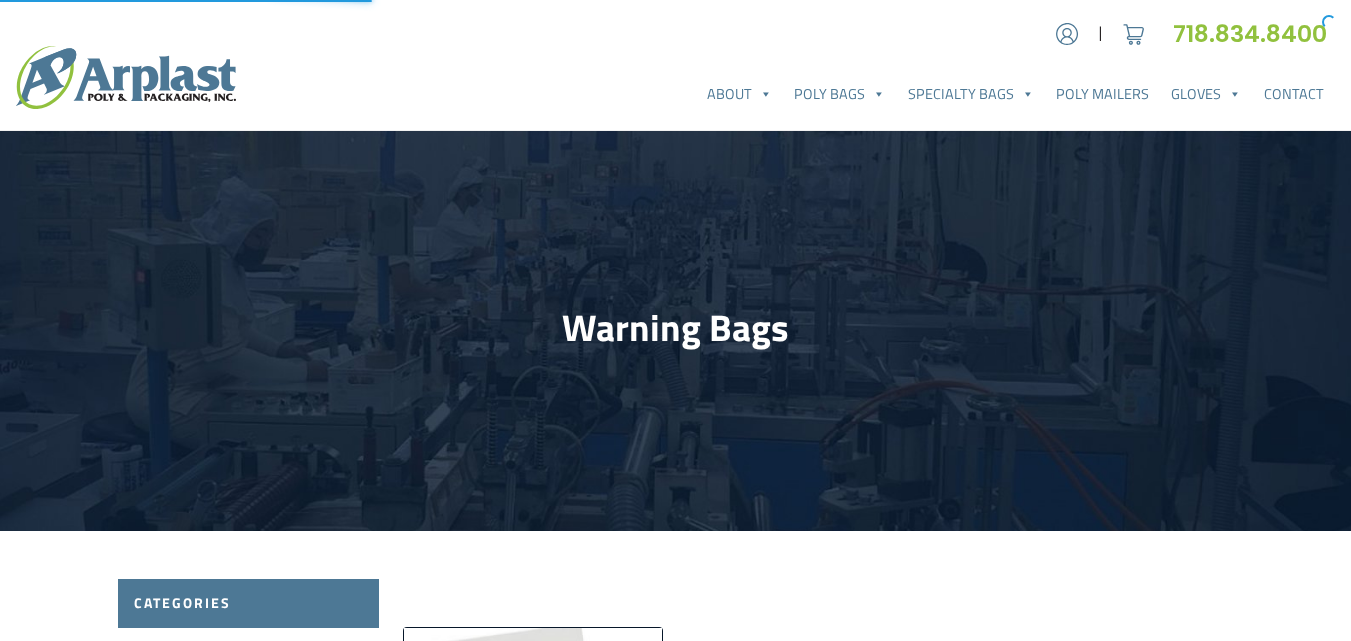 scroll, scrollTop: 0, scrollLeft: 0, axis: both 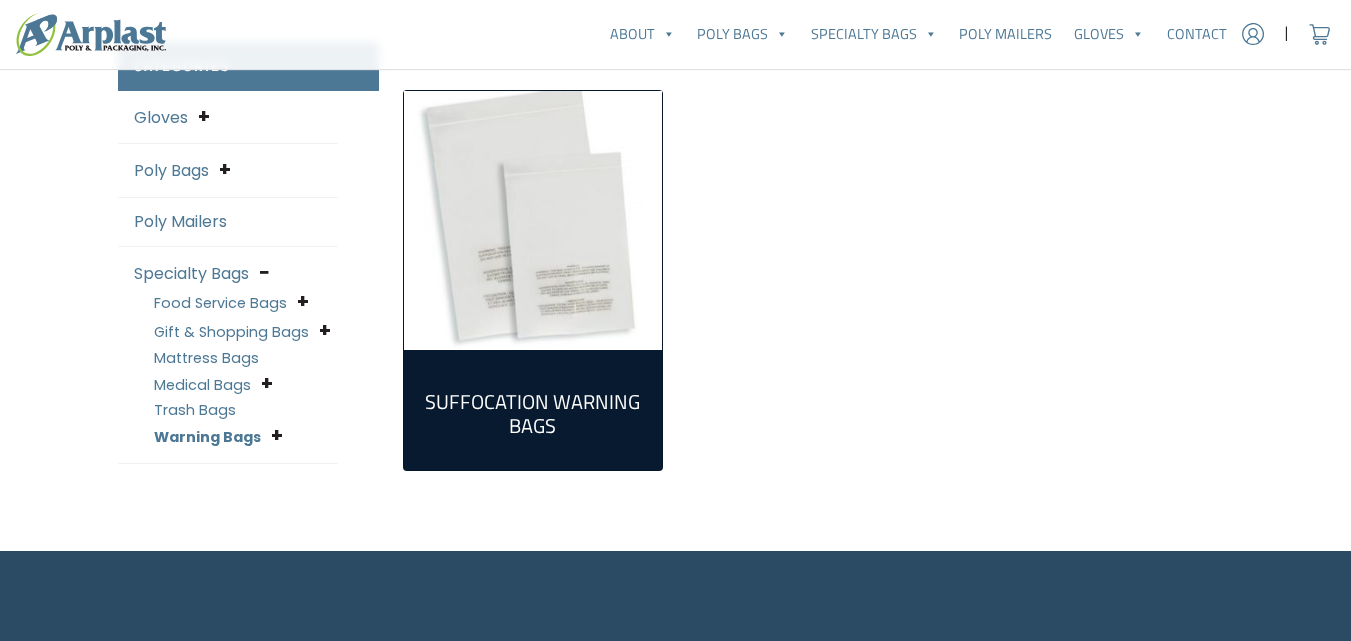 click on "Suffocation Warning Bags  (8)" at bounding box center (533, 414) 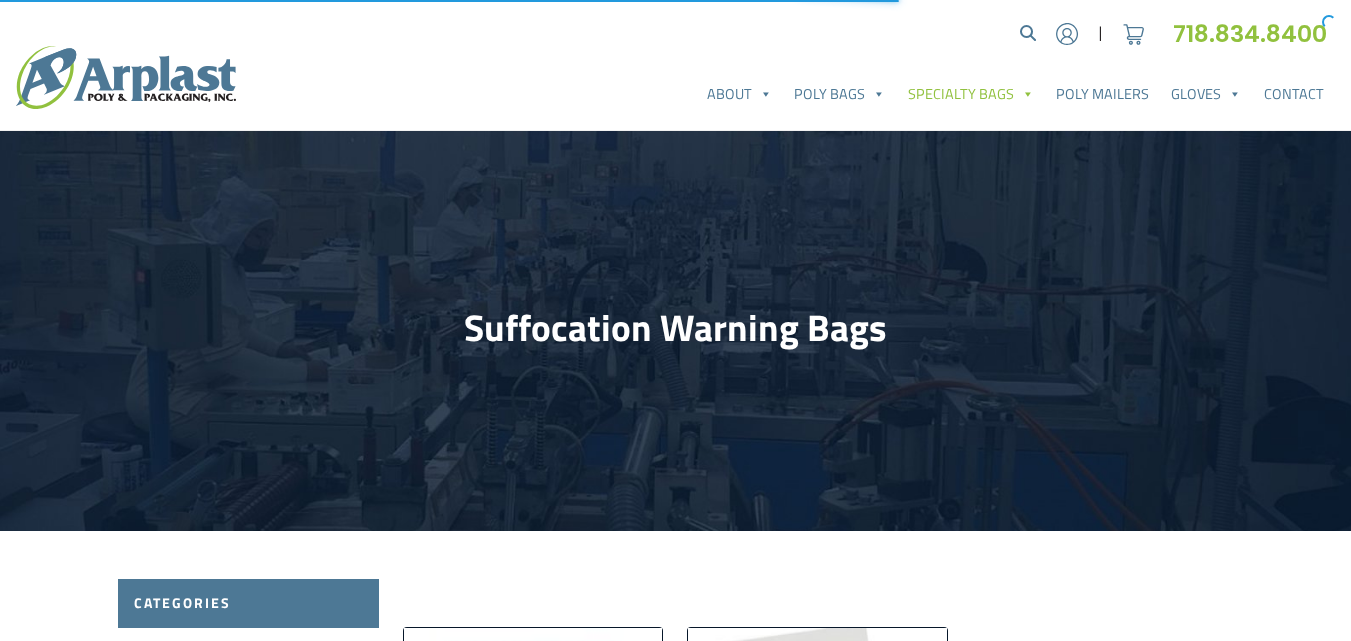 scroll, scrollTop: 0, scrollLeft: 0, axis: both 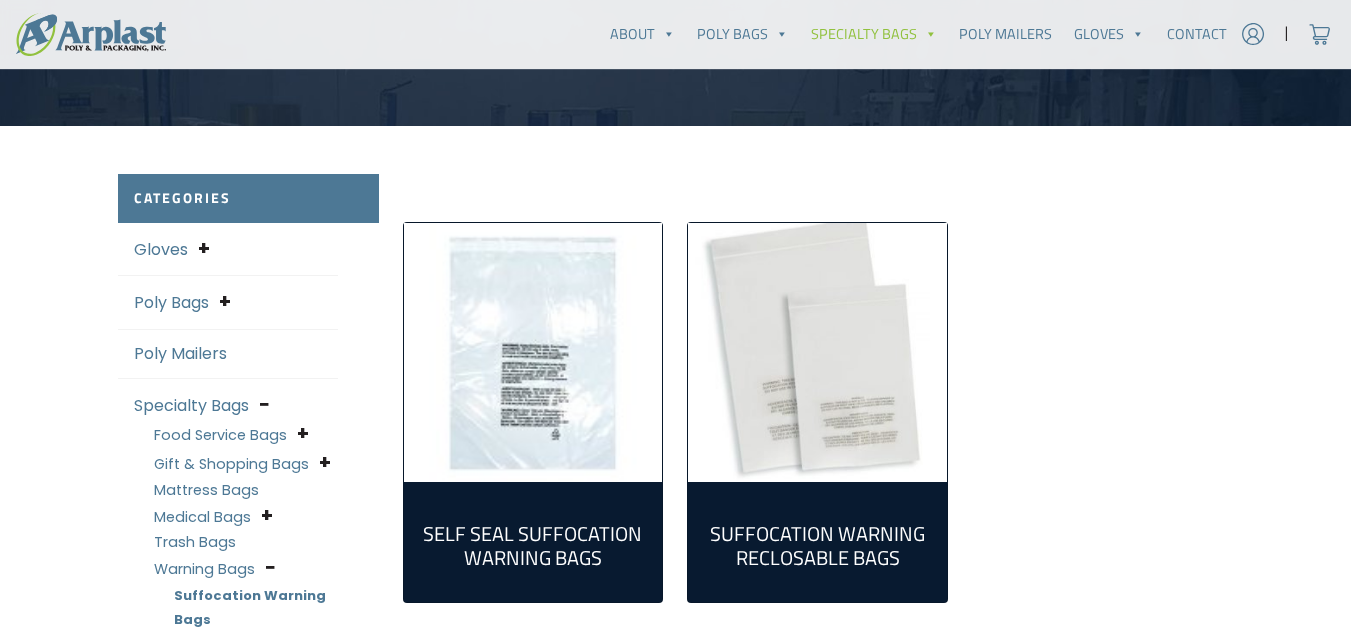 click on "Account
|
Cart
718.834.8400
About
FAQ" at bounding box center (675, 396) 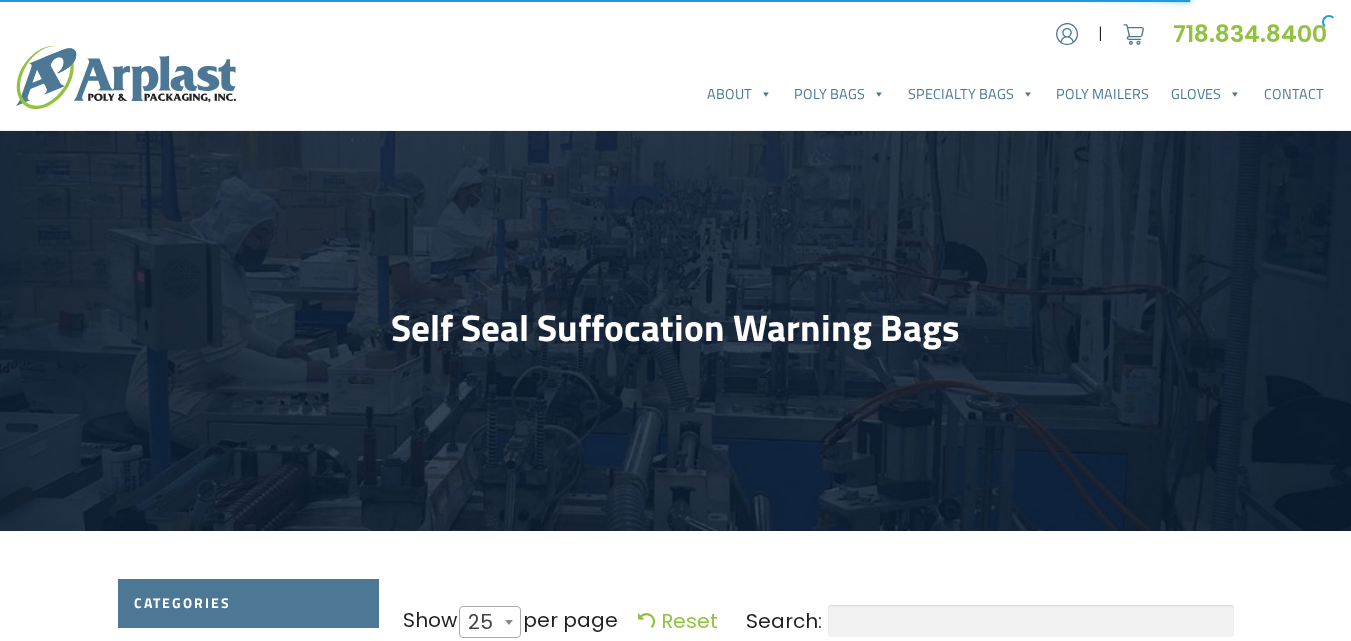 select on "25" 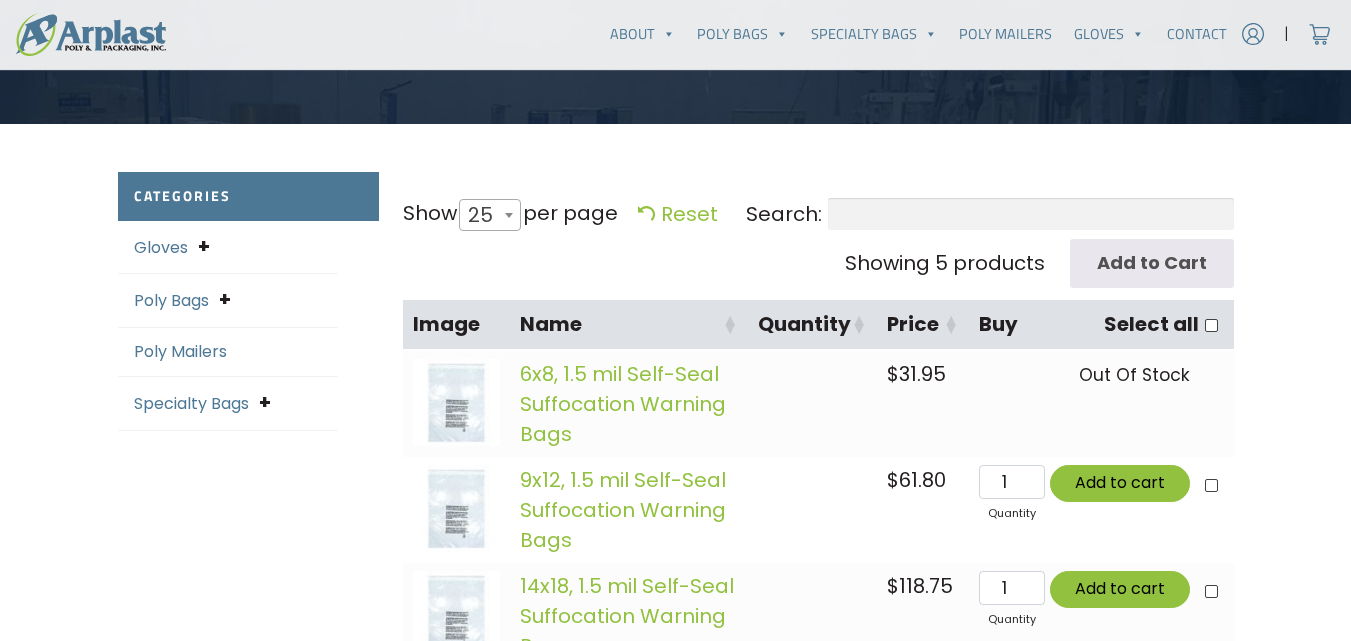 scroll, scrollTop: 604, scrollLeft: 0, axis: vertical 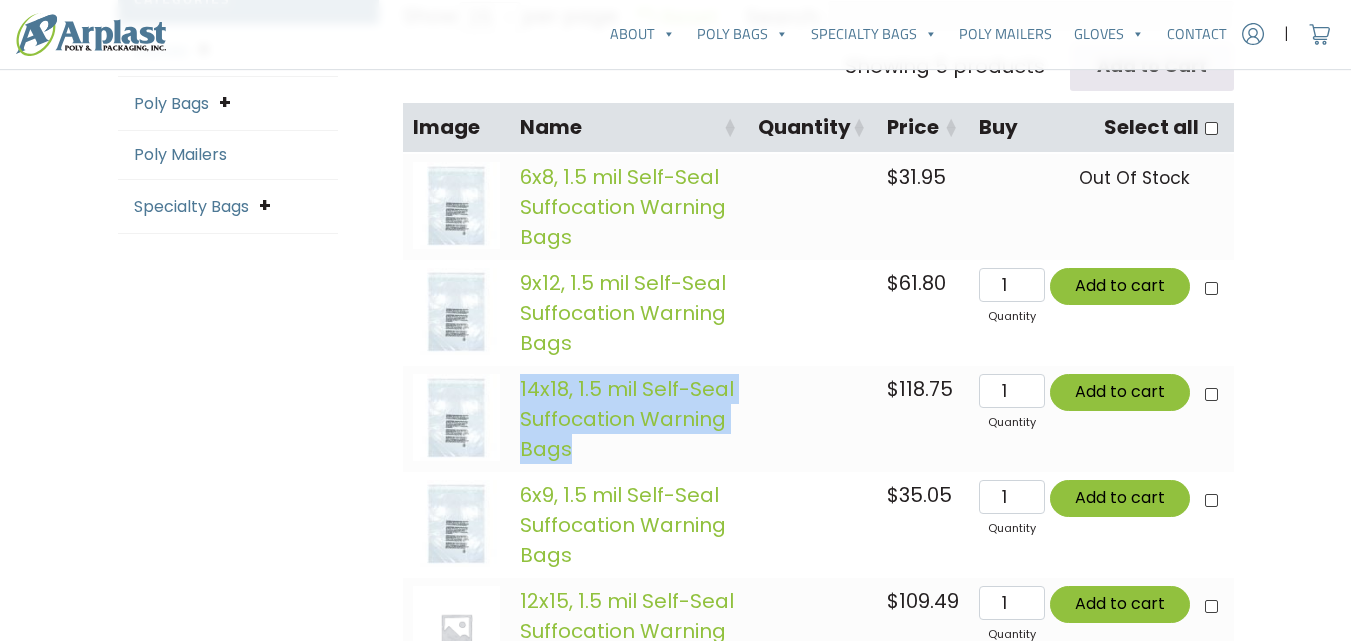 drag, startPoint x: 522, startPoint y: 380, endPoint x: 597, endPoint y: 447, distance: 100.56838 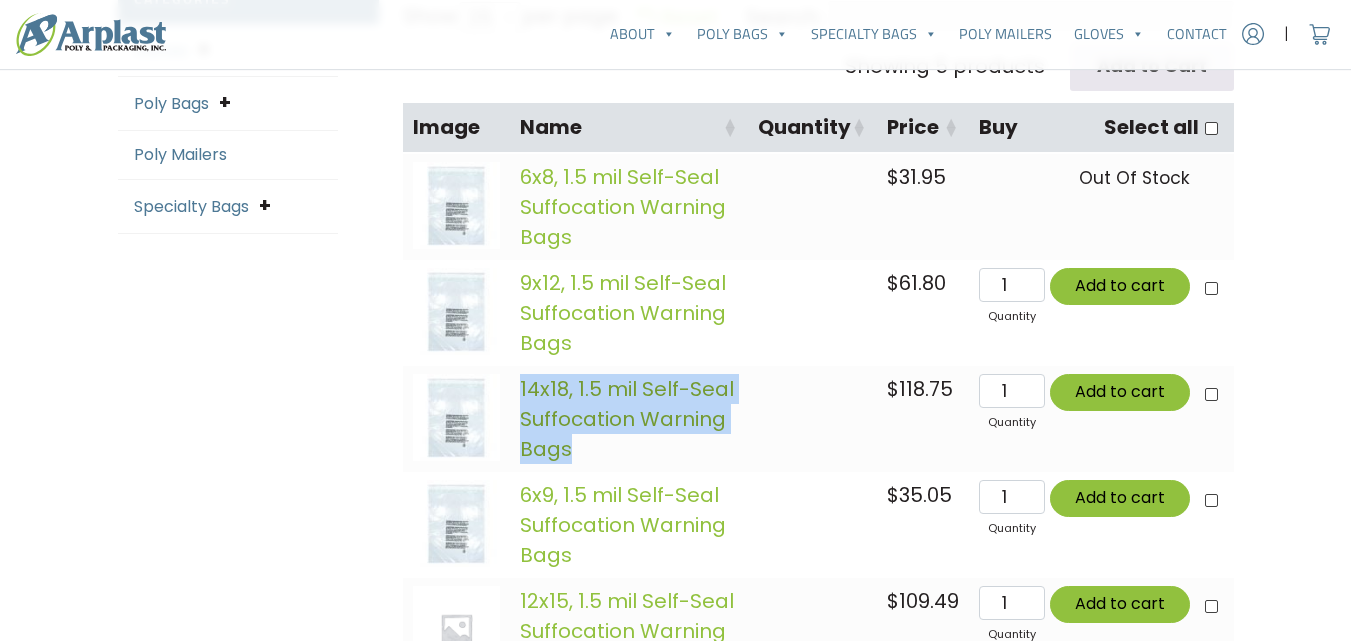 click on "14x18, 1.5 mil Self-Seal Suffocation Warning Bags" 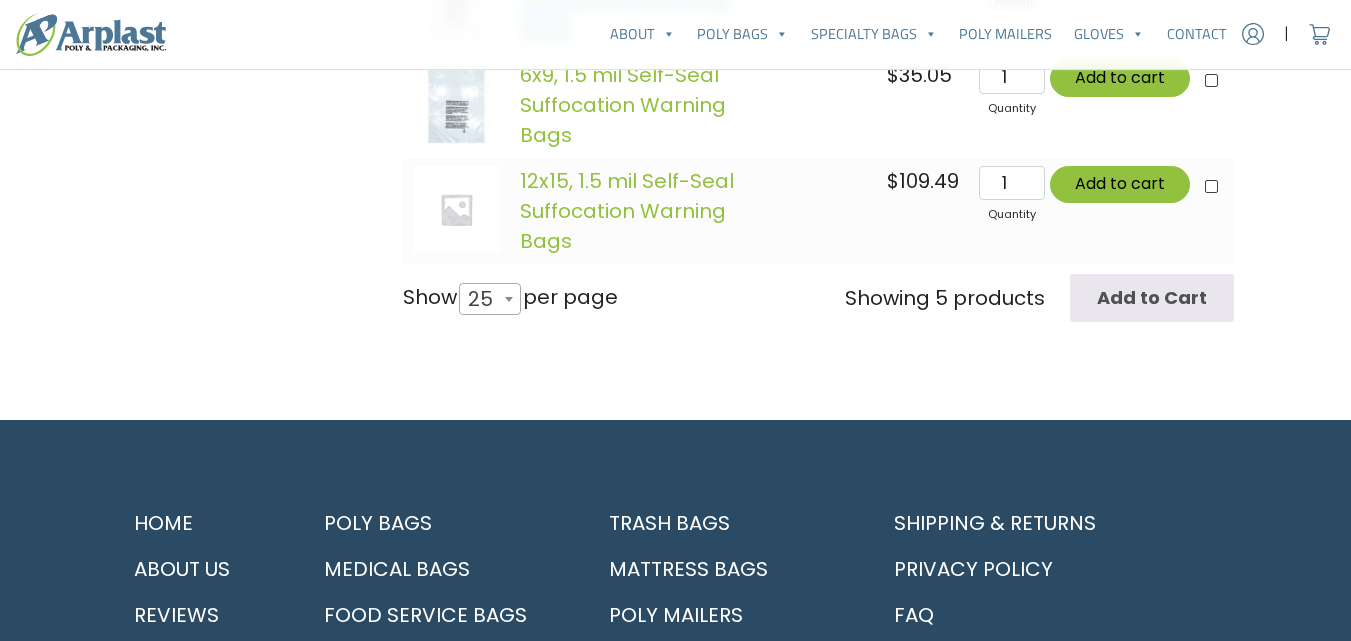scroll, scrollTop: 1027, scrollLeft: 0, axis: vertical 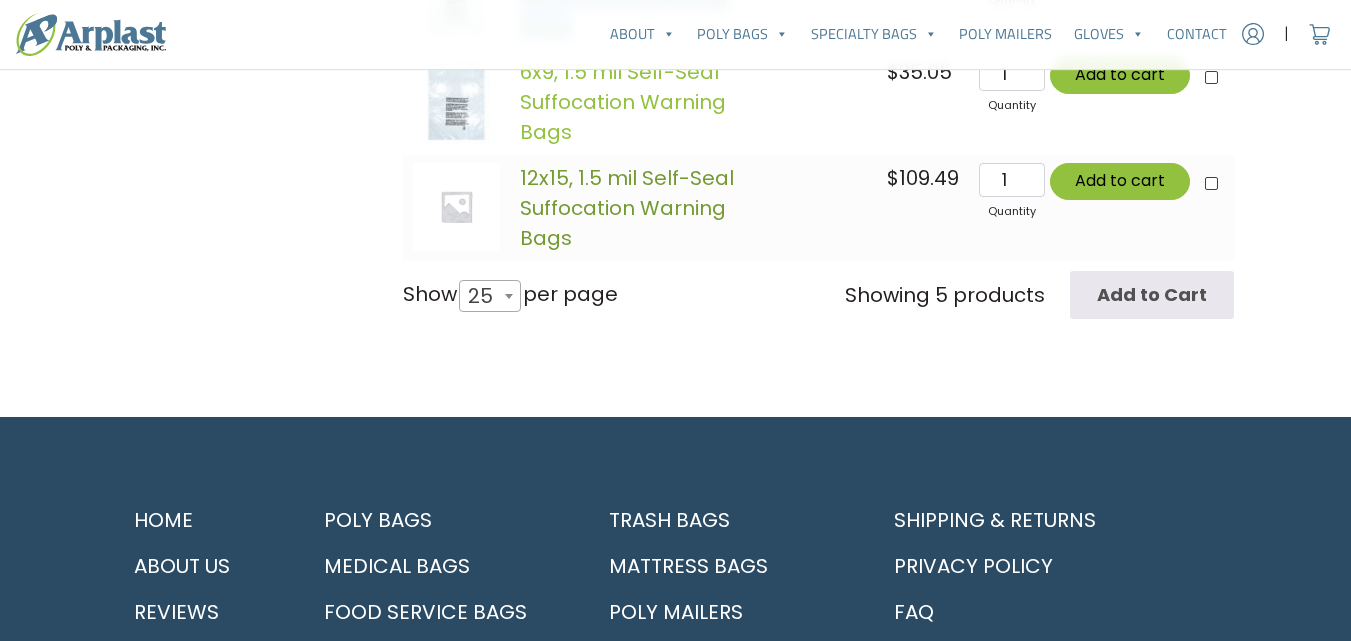 click on "12x15, 1.5 mil Self-Seal Suffocation Warning Bags" 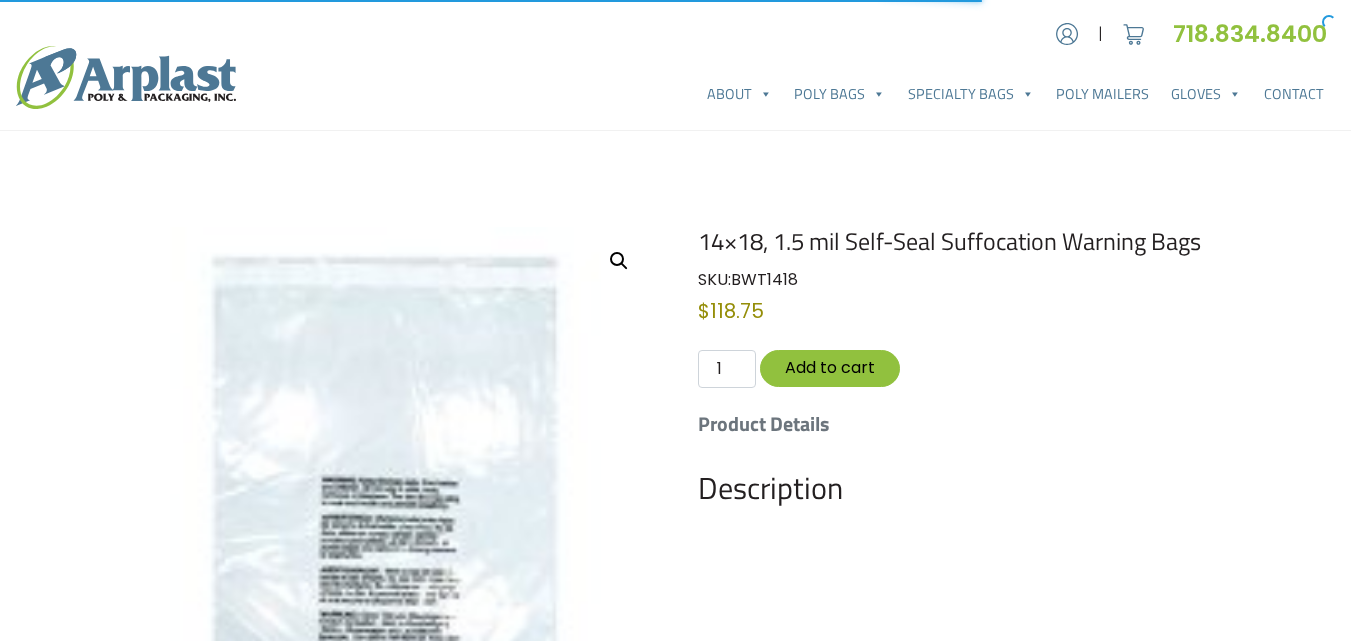 scroll, scrollTop: 0, scrollLeft: 0, axis: both 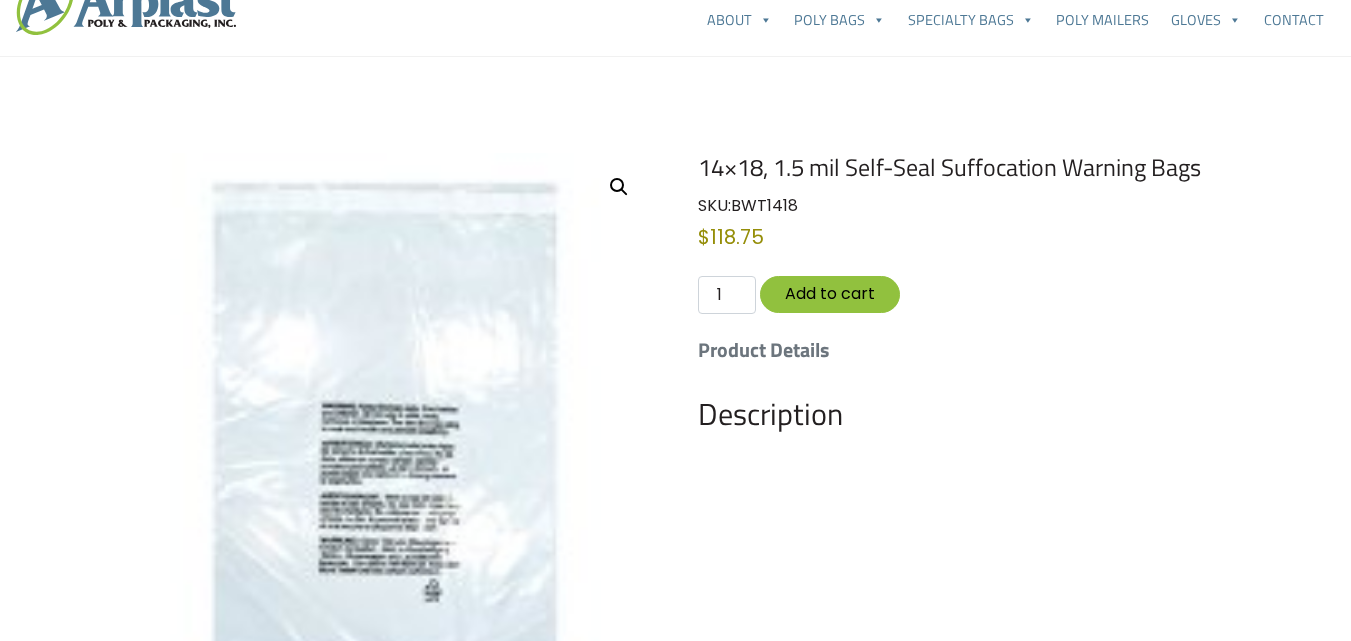 click on "Product Details" at bounding box center (966, 350) 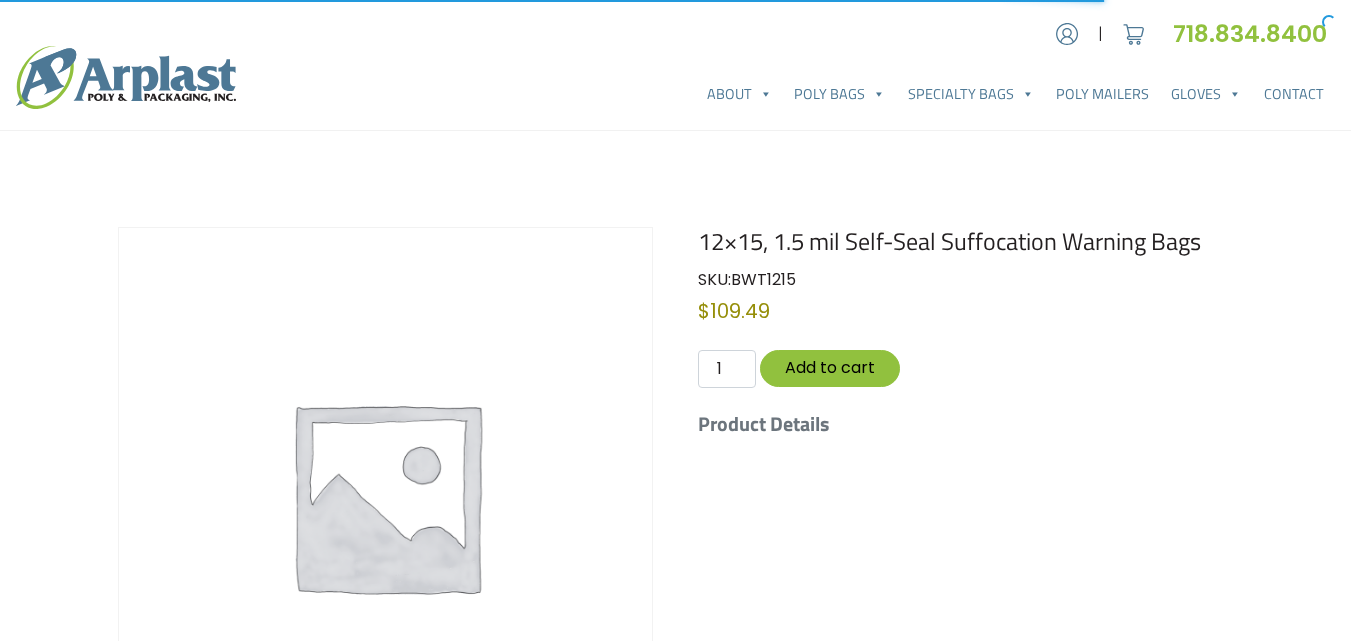 scroll, scrollTop: 0, scrollLeft: 0, axis: both 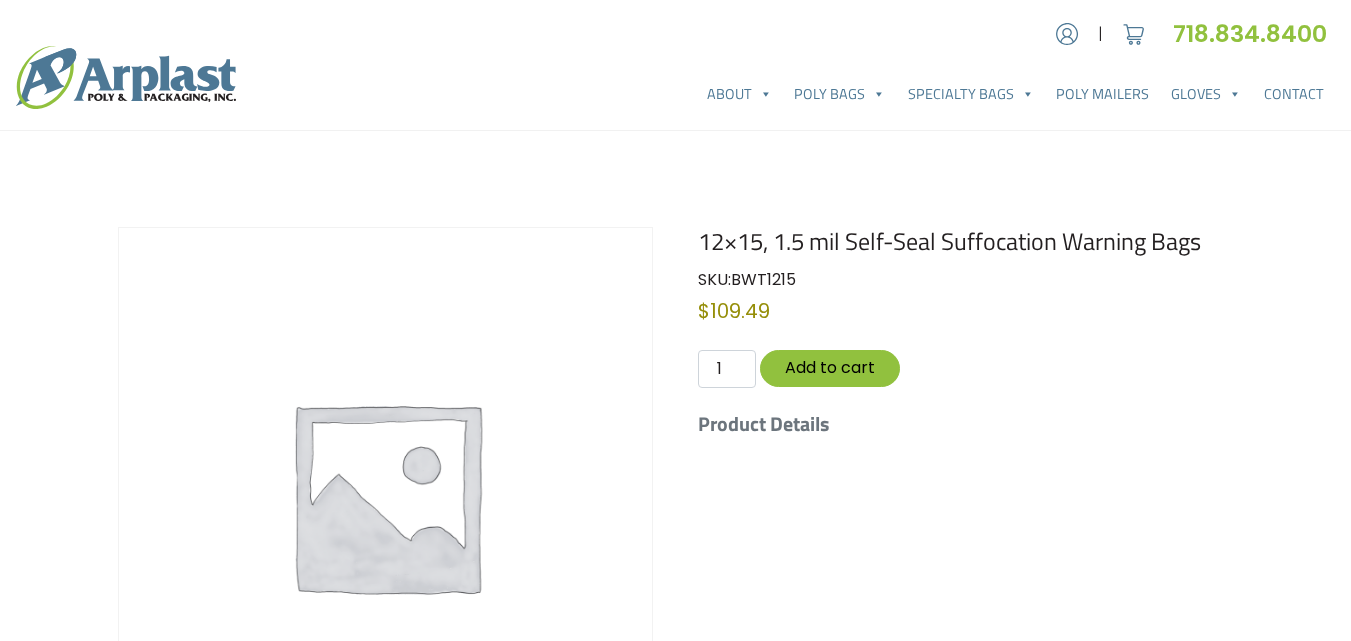 click on "Product Details" at bounding box center (966, 424) 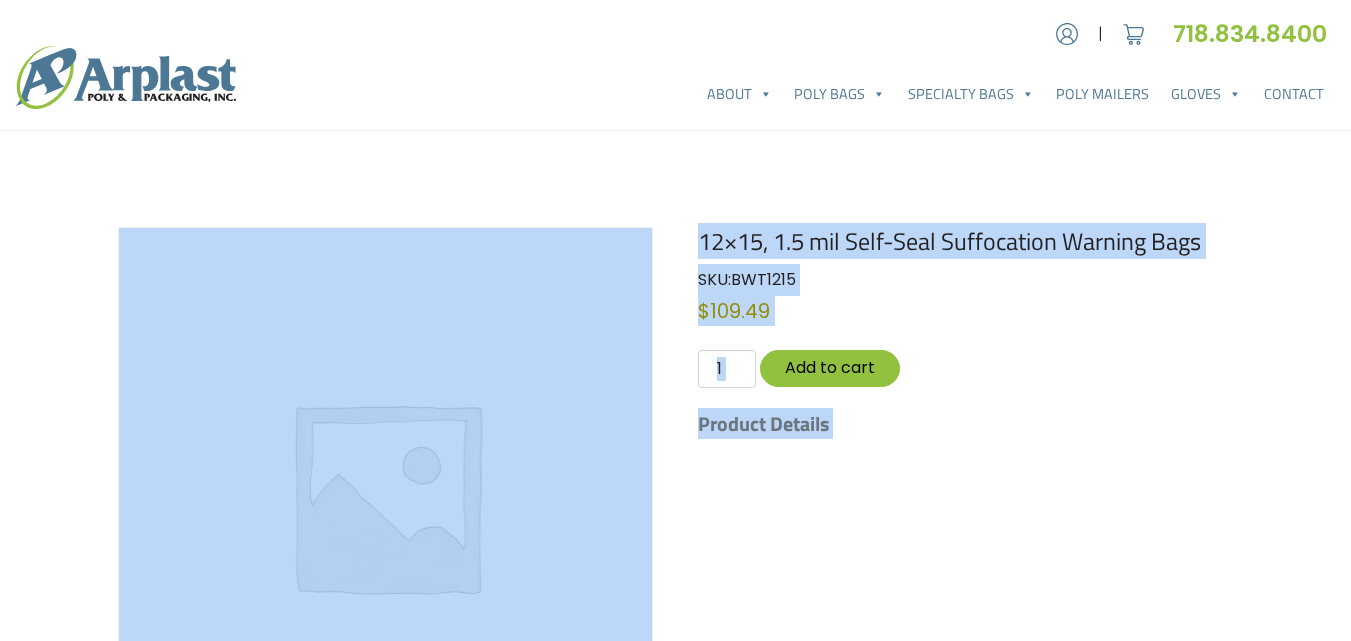 drag, startPoint x: 1336, startPoint y: 112, endPoint x: 1352, endPoint y: 208, distance: 97.3242 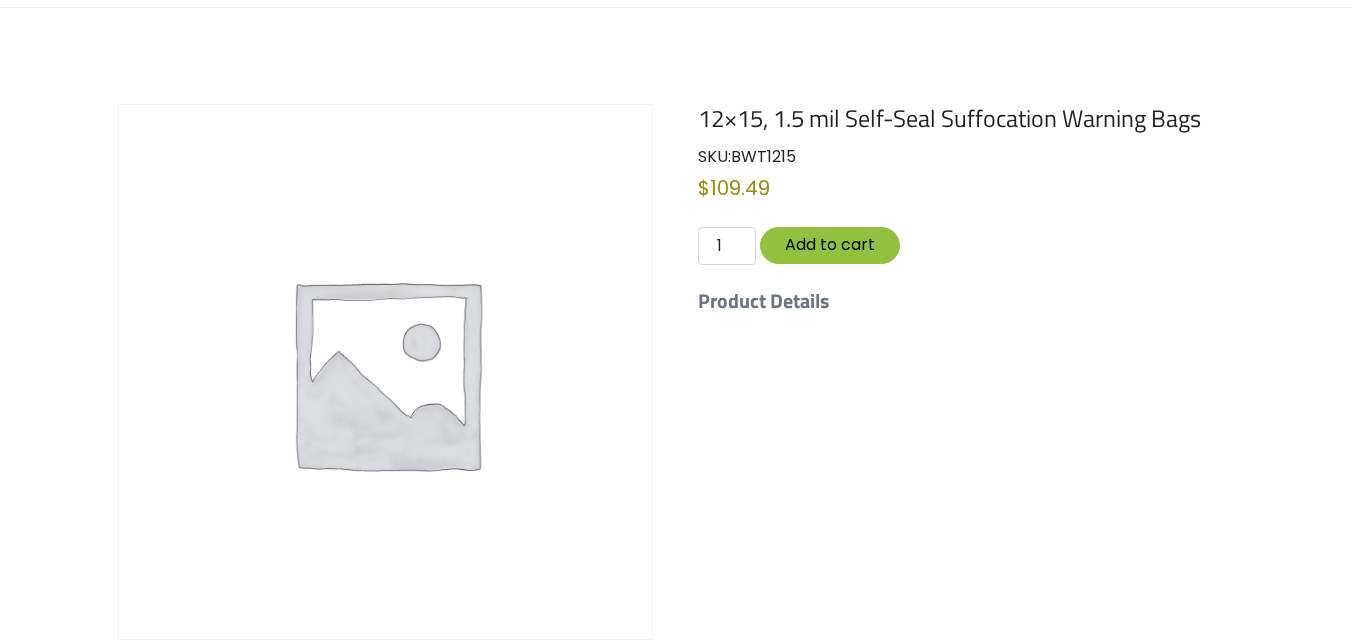 scroll, scrollTop: 92, scrollLeft: 0, axis: vertical 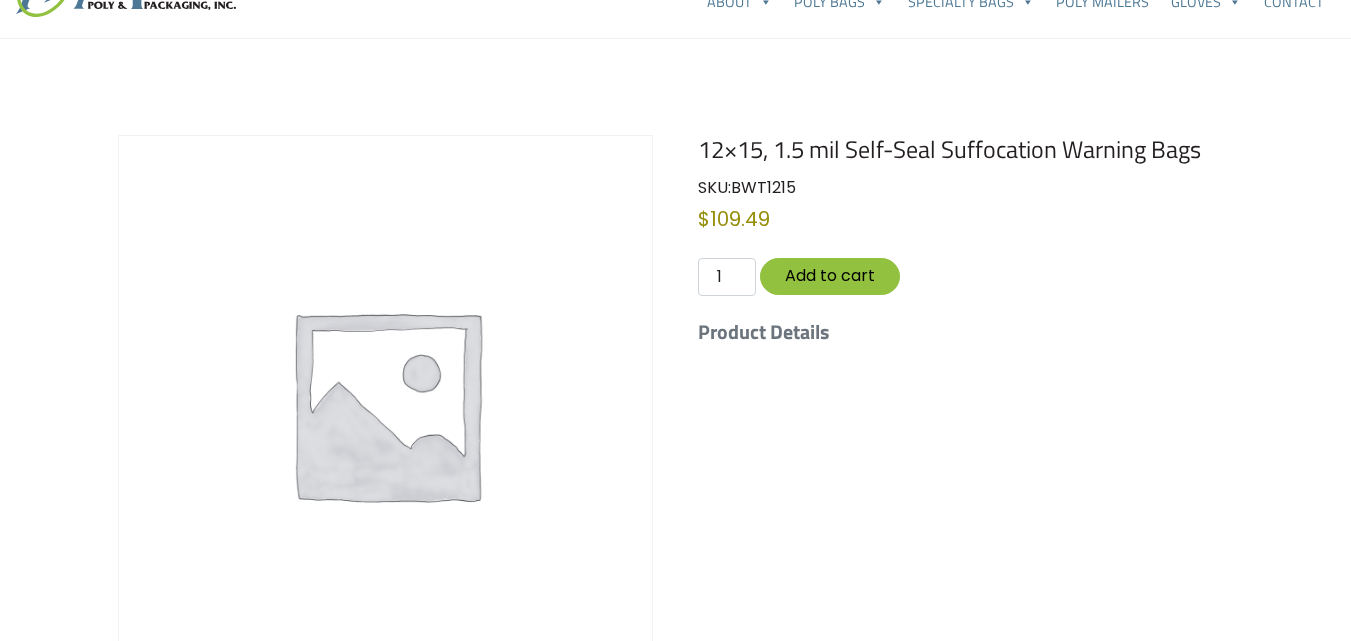 click on "12×15, 1.5 mil Self-Seal Suffocation Warning Bags" at bounding box center (966, 149) 